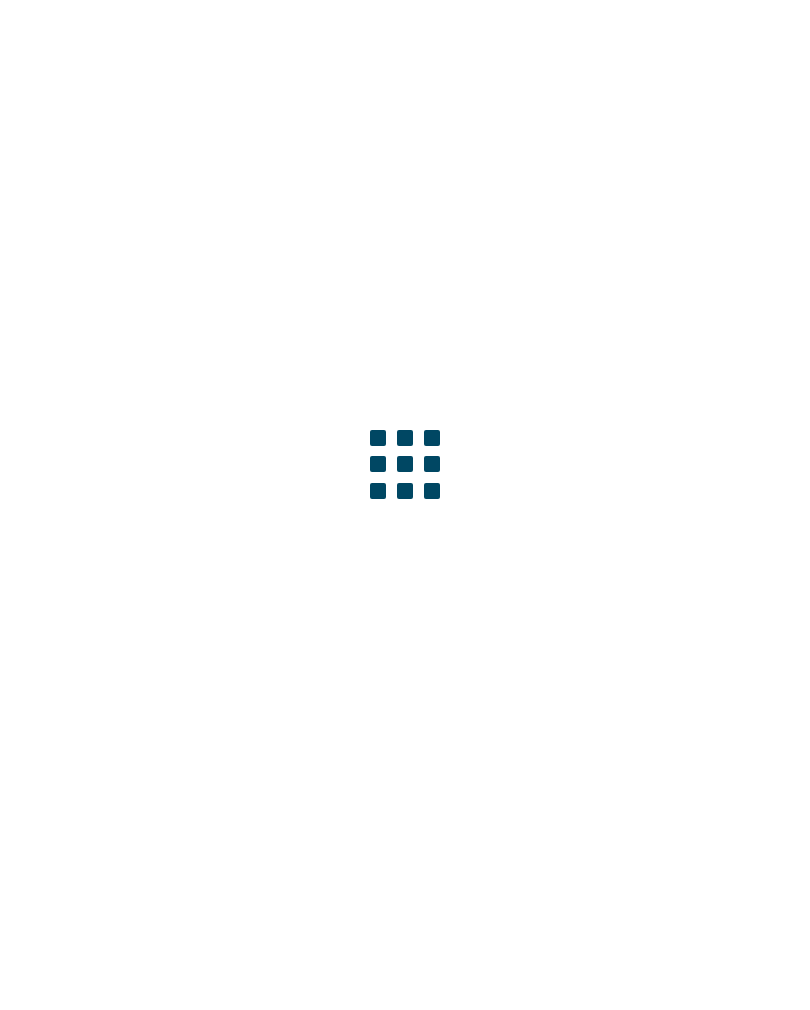 scroll, scrollTop: 0, scrollLeft: 0, axis: both 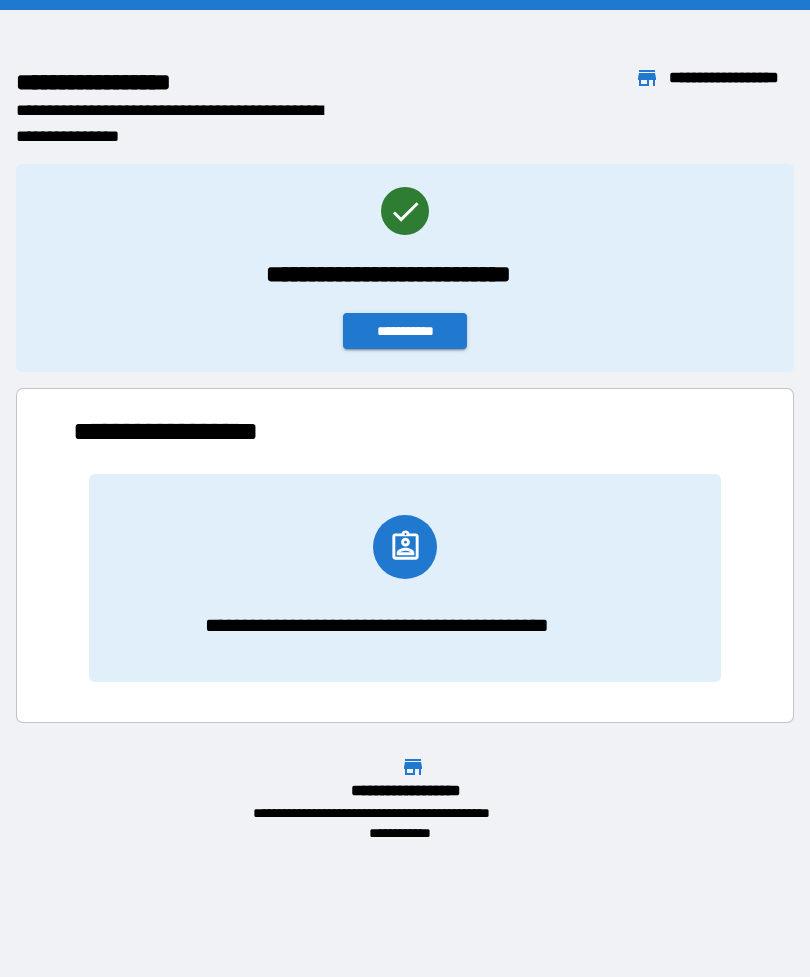 click on "**********" at bounding box center [405, 331] 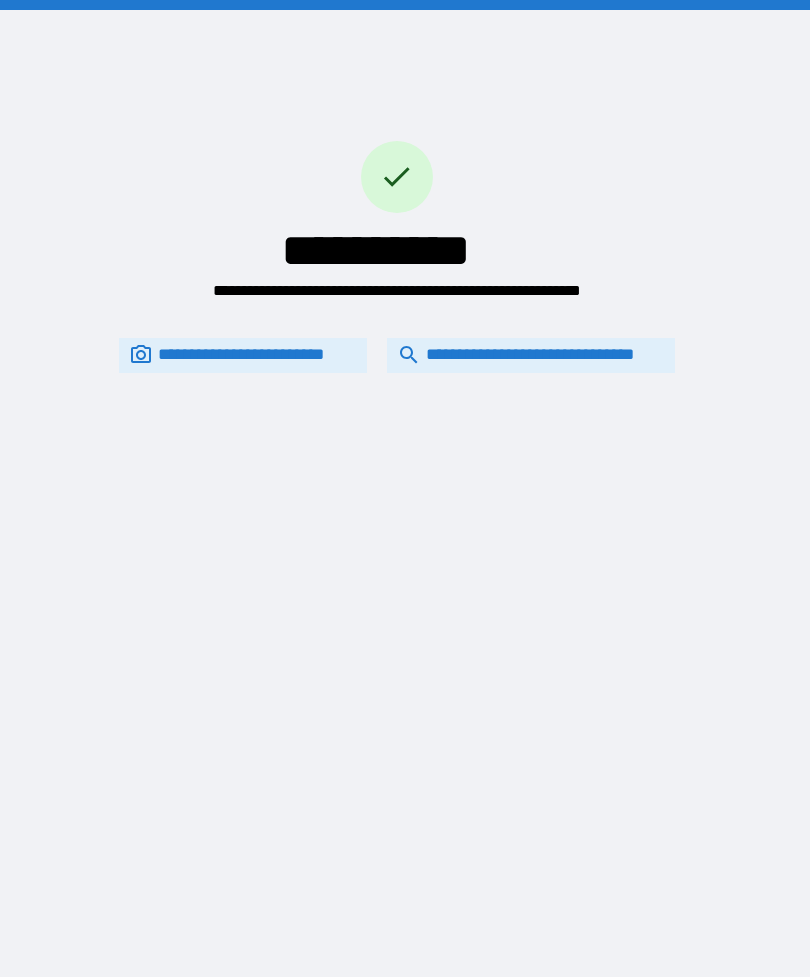 click on "**********" at bounding box center (531, 355) 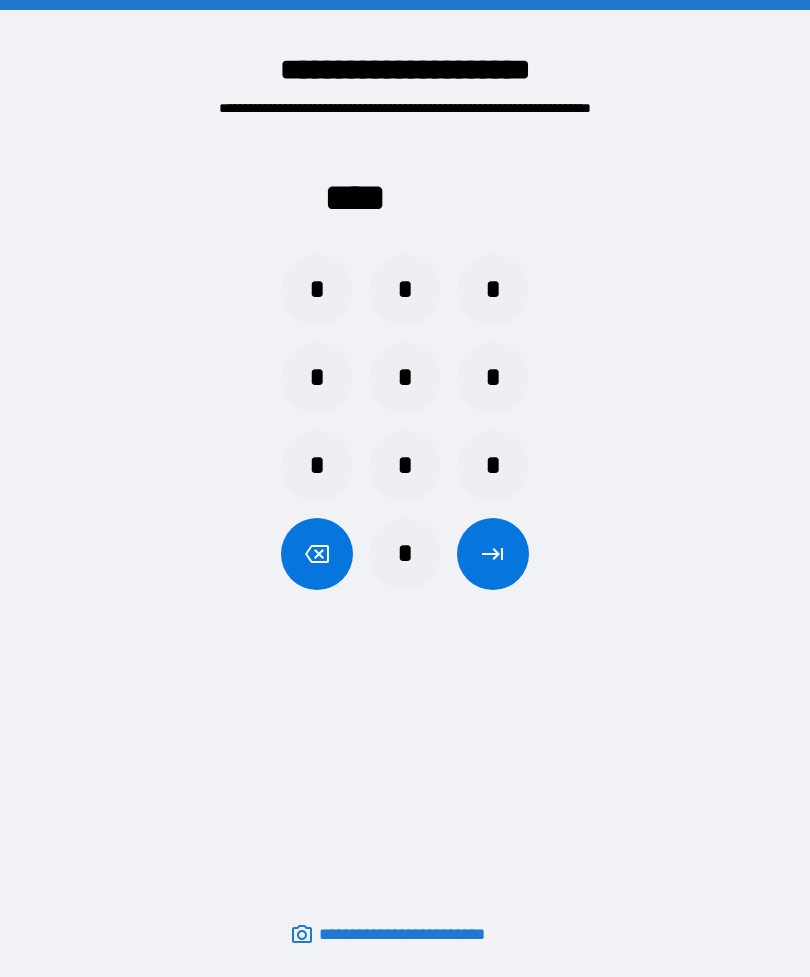 click on "*" at bounding box center [317, 290] 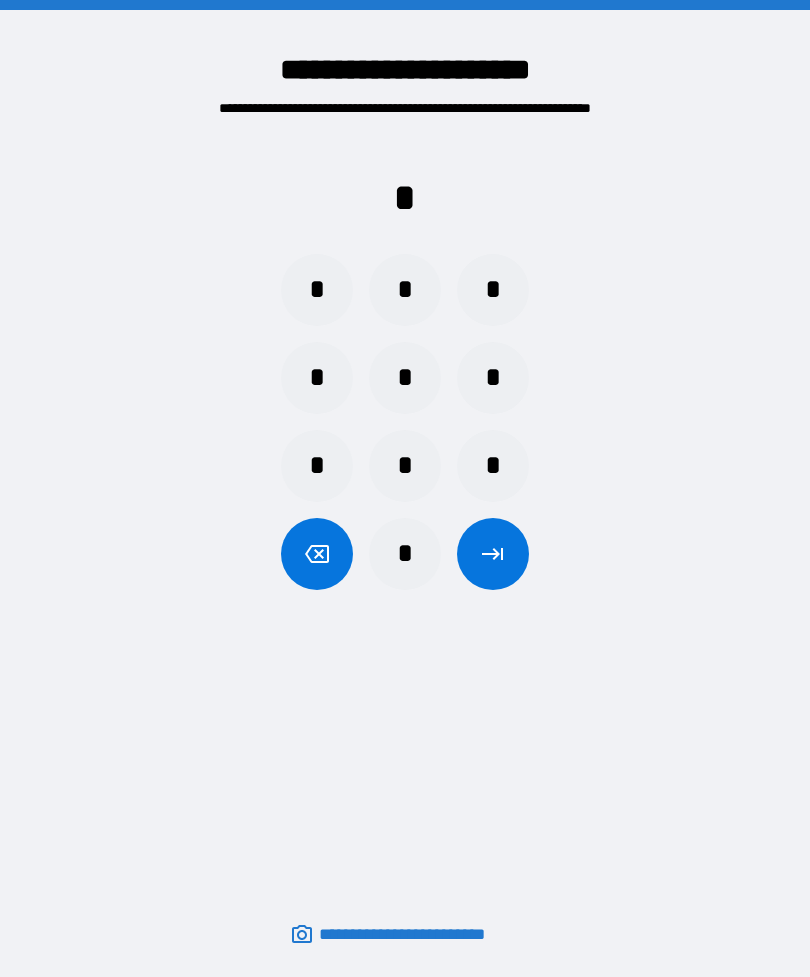 click on "*" at bounding box center [493, 378] 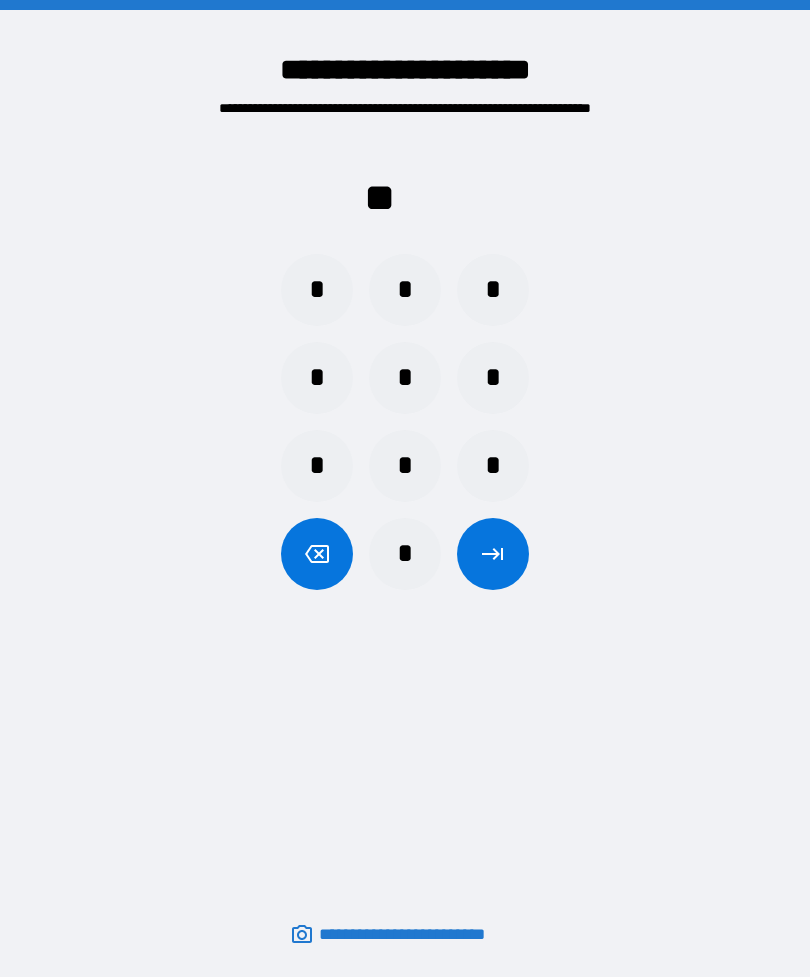 click on "*" at bounding box center (317, 290) 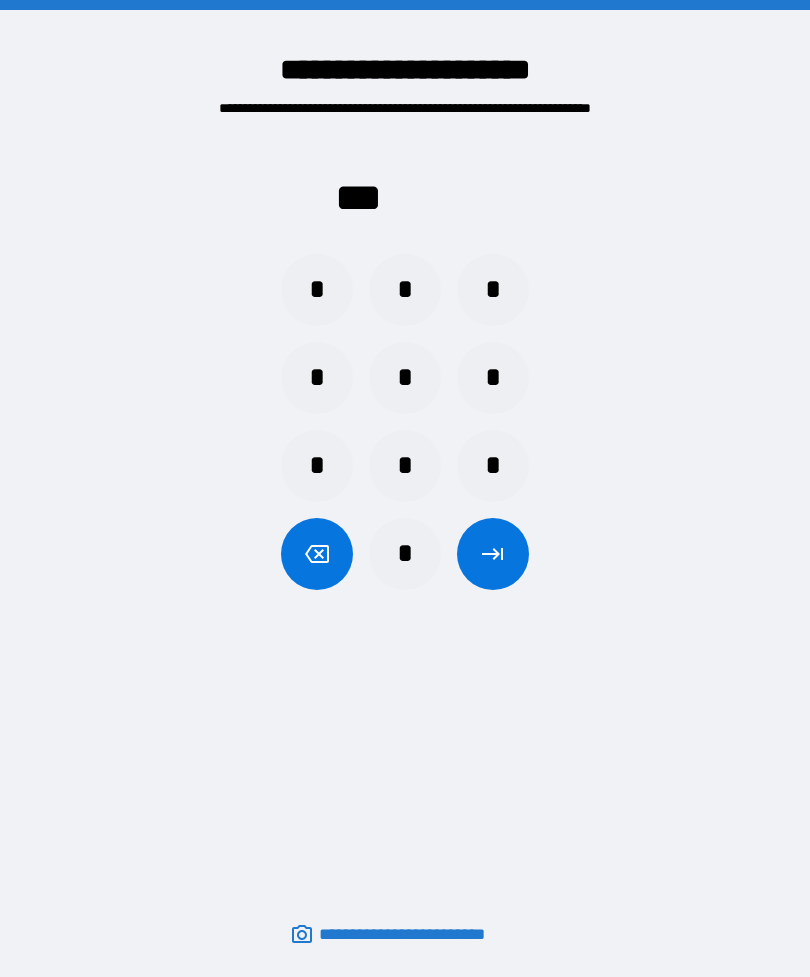 click on "*" at bounding box center [493, 378] 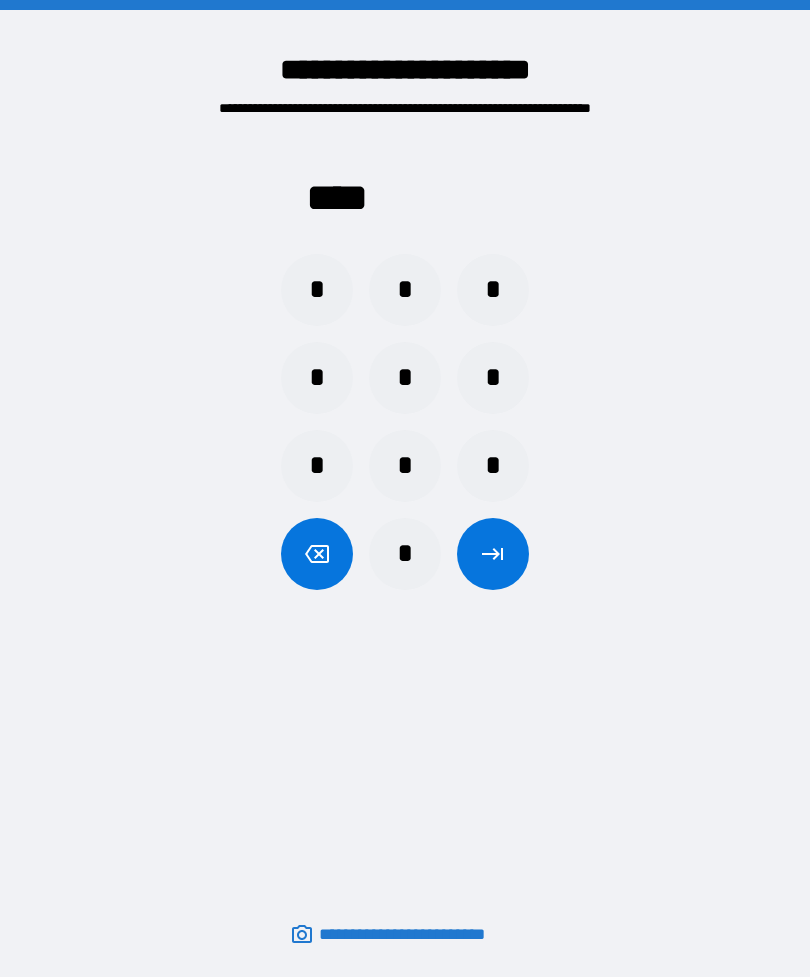 click at bounding box center (493, 554) 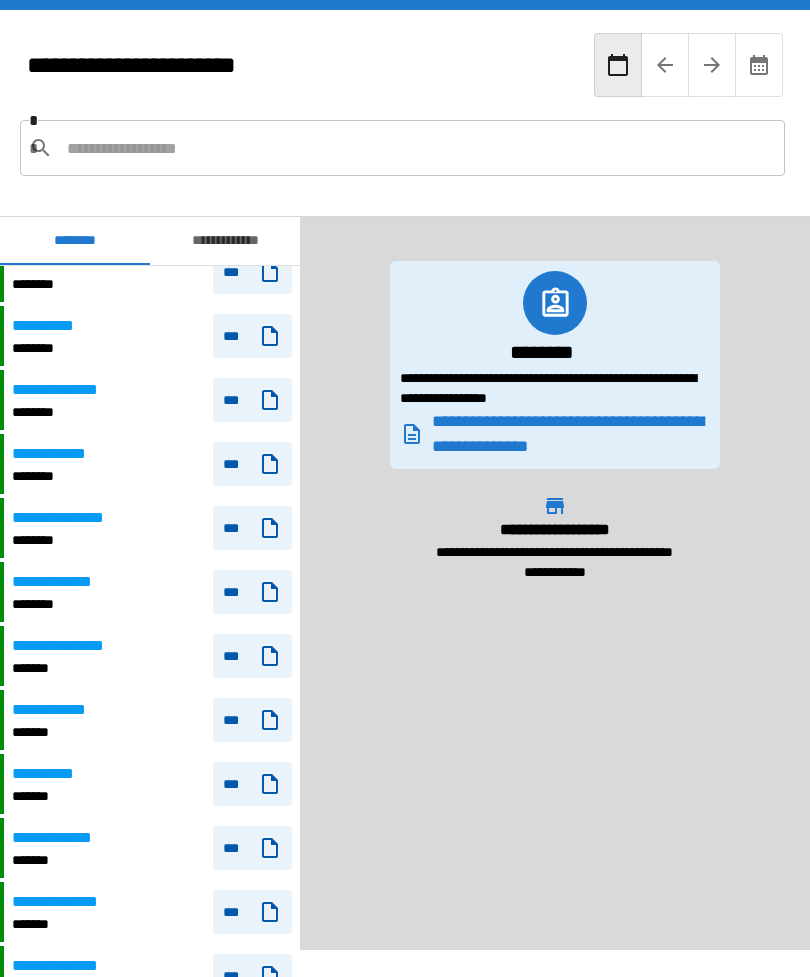 scroll, scrollTop: 204, scrollLeft: 0, axis: vertical 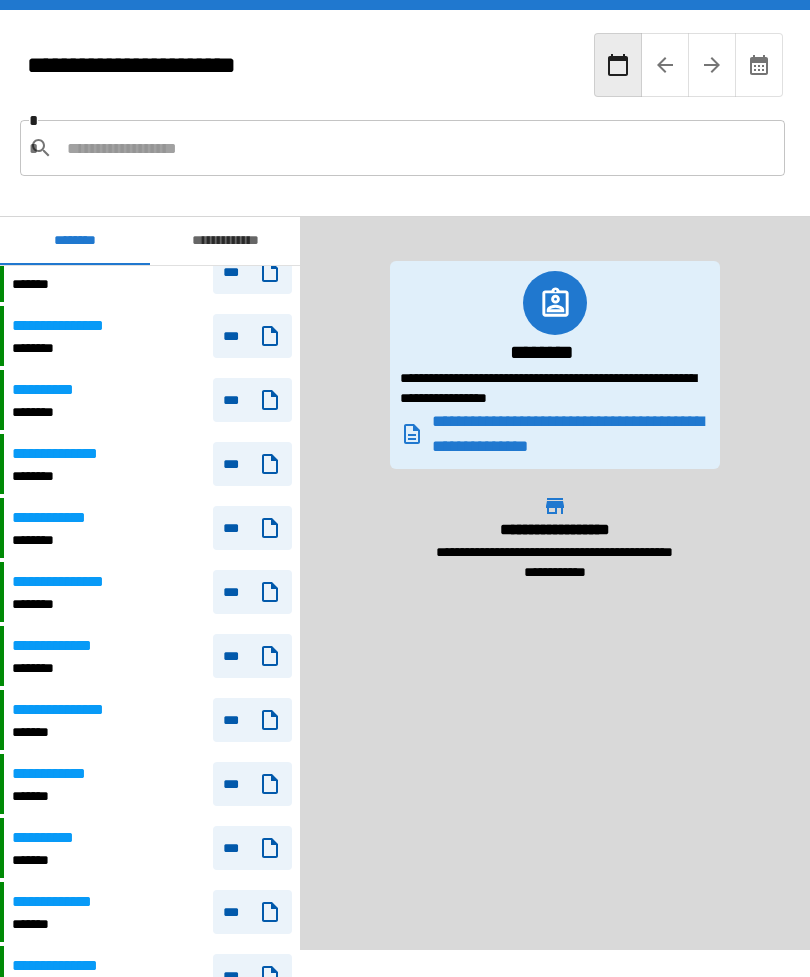 click on "**********" at bounding box center (152, 656) 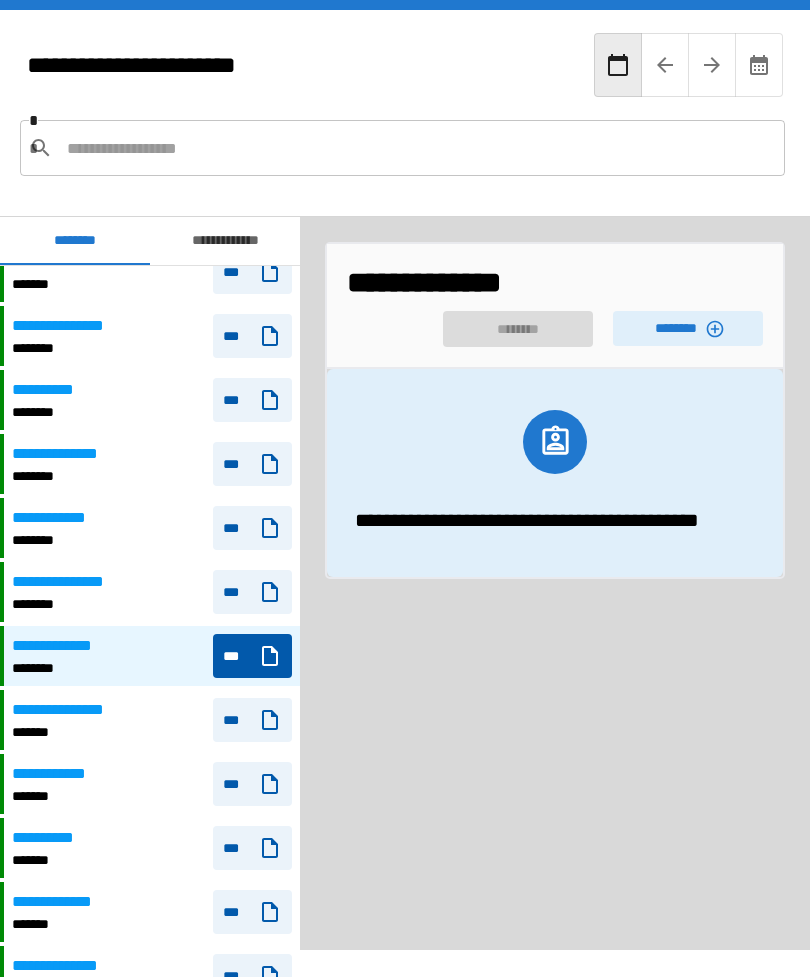 click on "********" at bounding box center [688, 328] 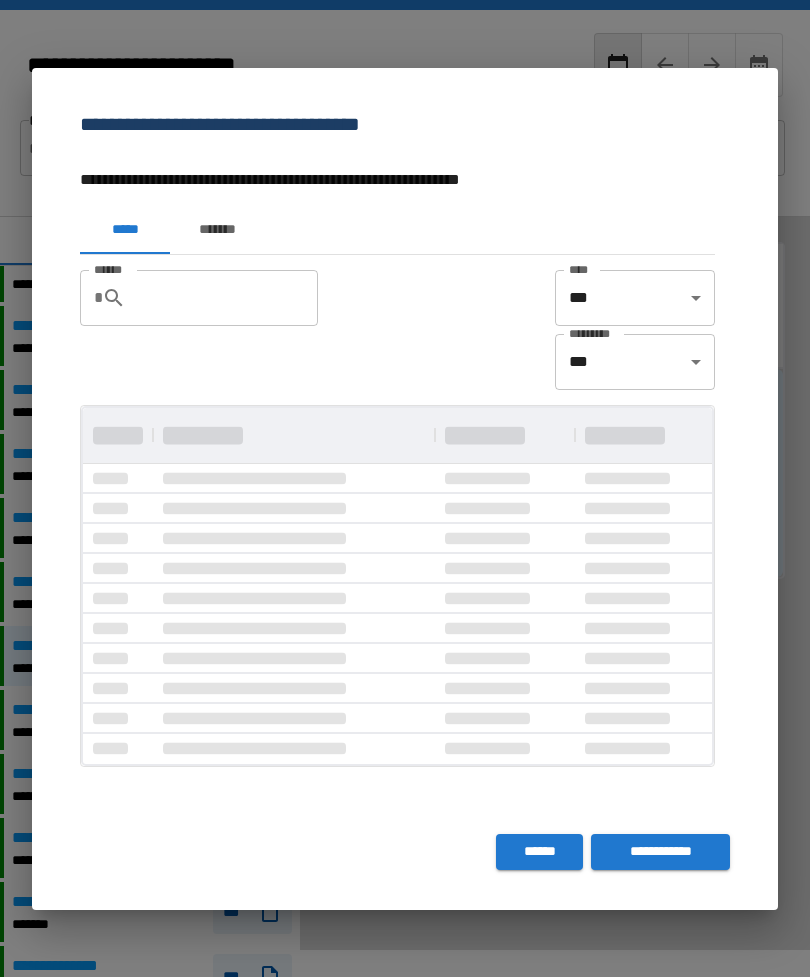scroll, scrollTop: 0, scrollLeft: 0, axis: both 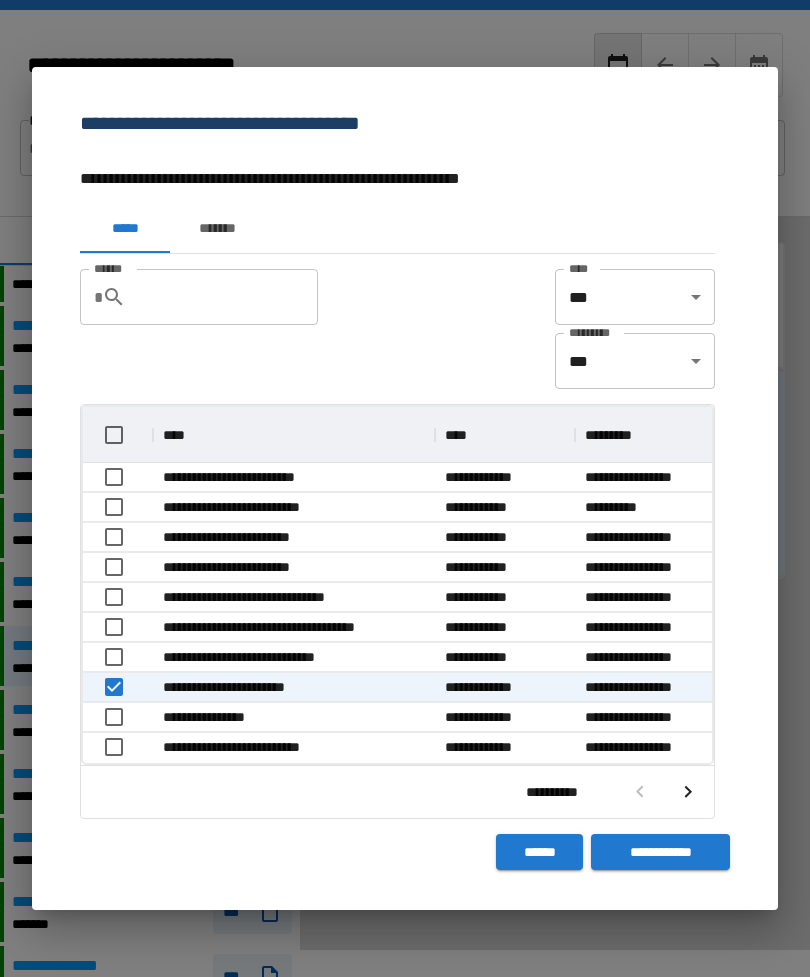 click on "**********" at bounding box center [660, 852] 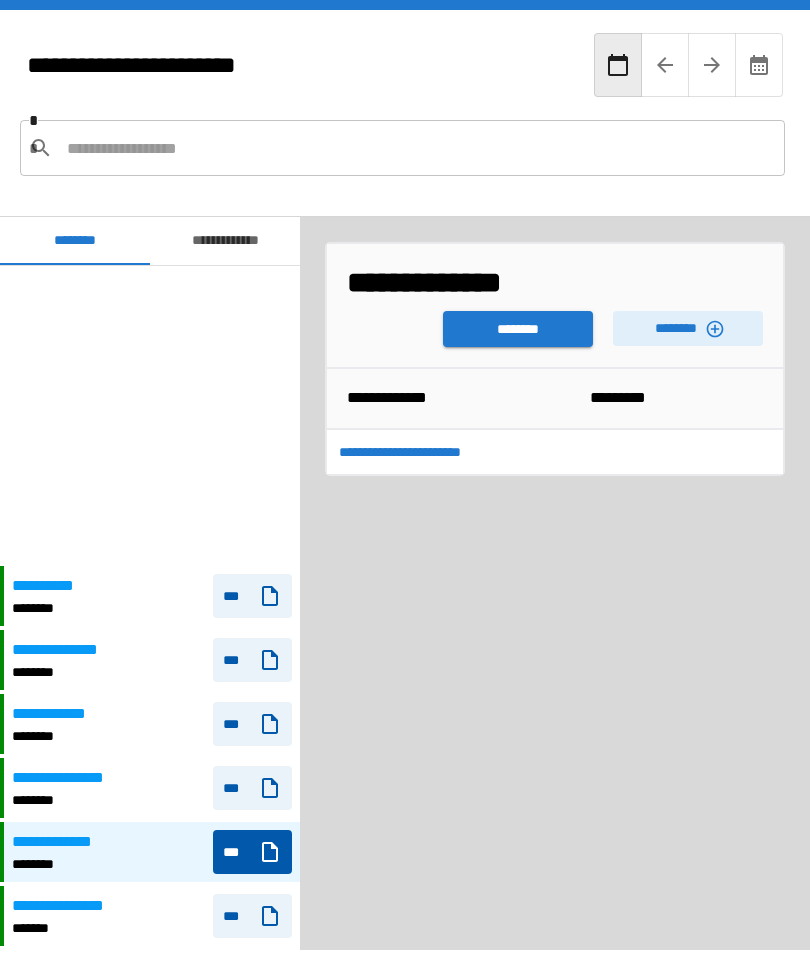 scroll, scrollTop: 300, scrollLeft: 0, axis: vertical 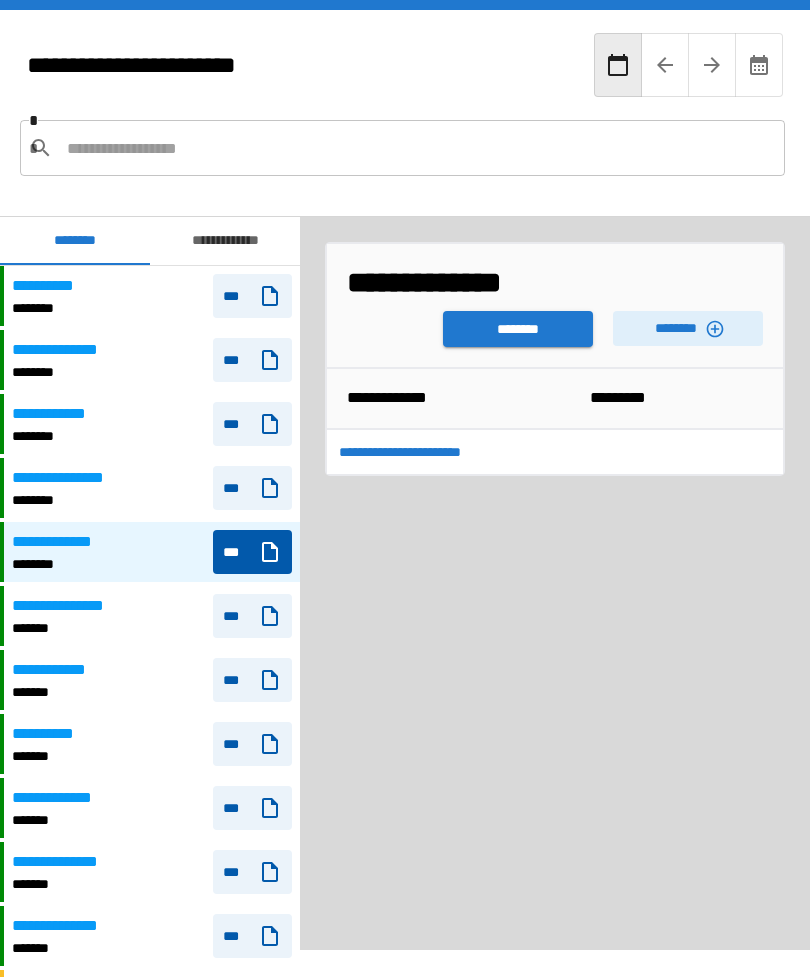 click on "**********" at bounding box center (421, 452) 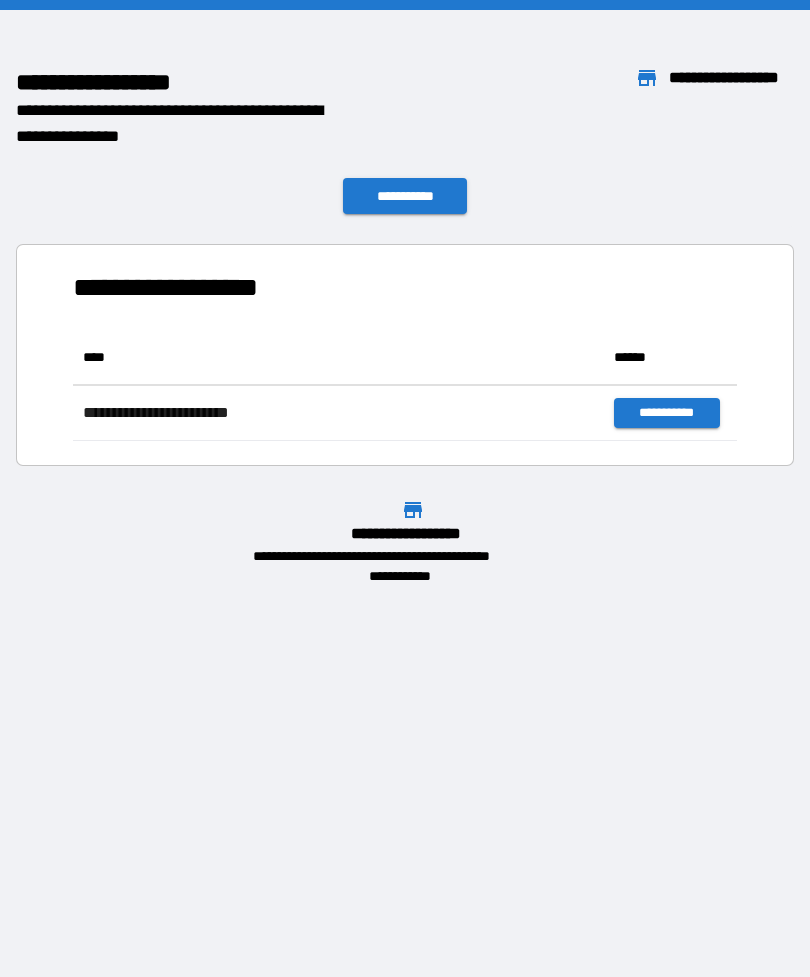 scroll, scrollTop: 111, scrollLeft: 664, axis: both 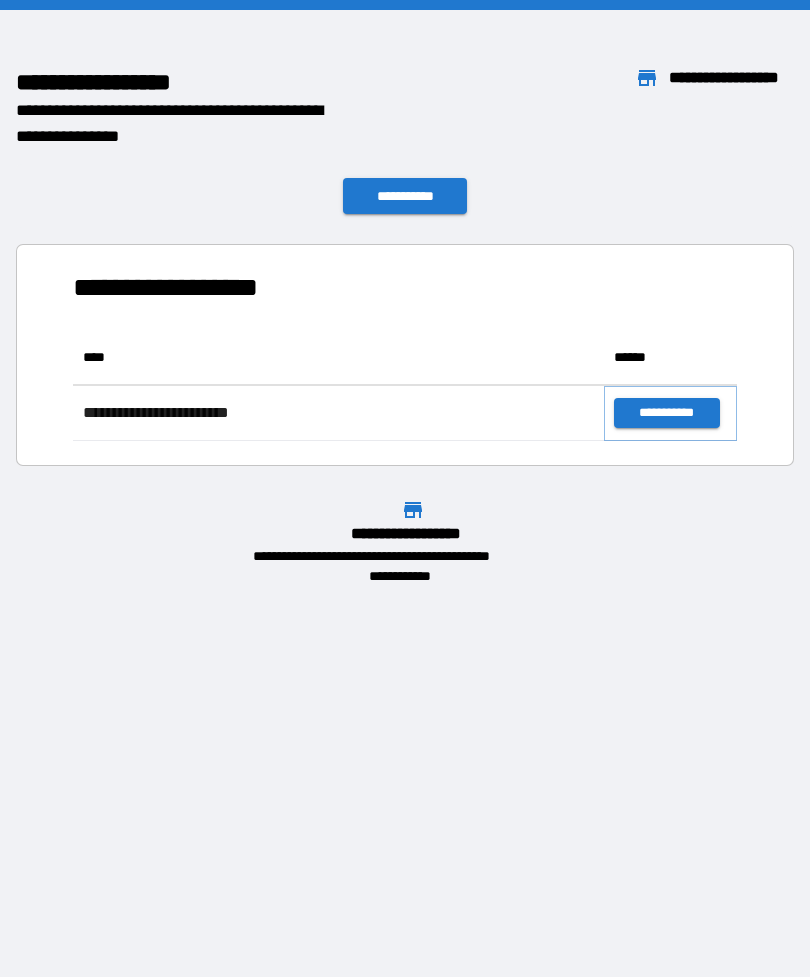 click on "**********" at bounding box center [666, 413] 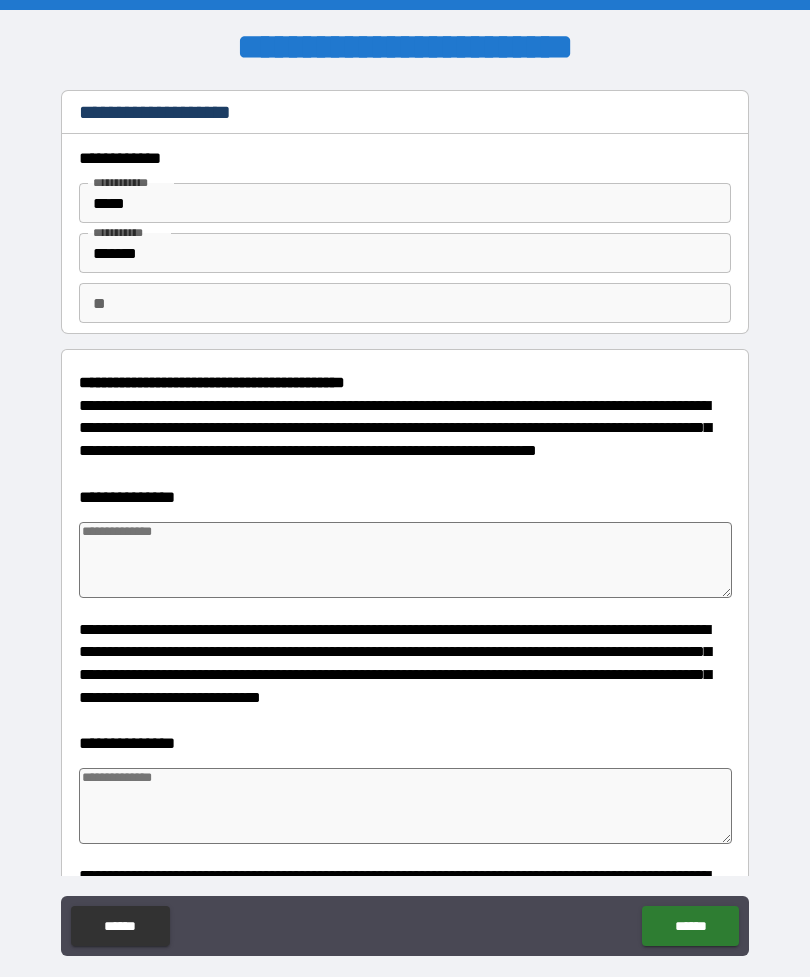 type on "*" 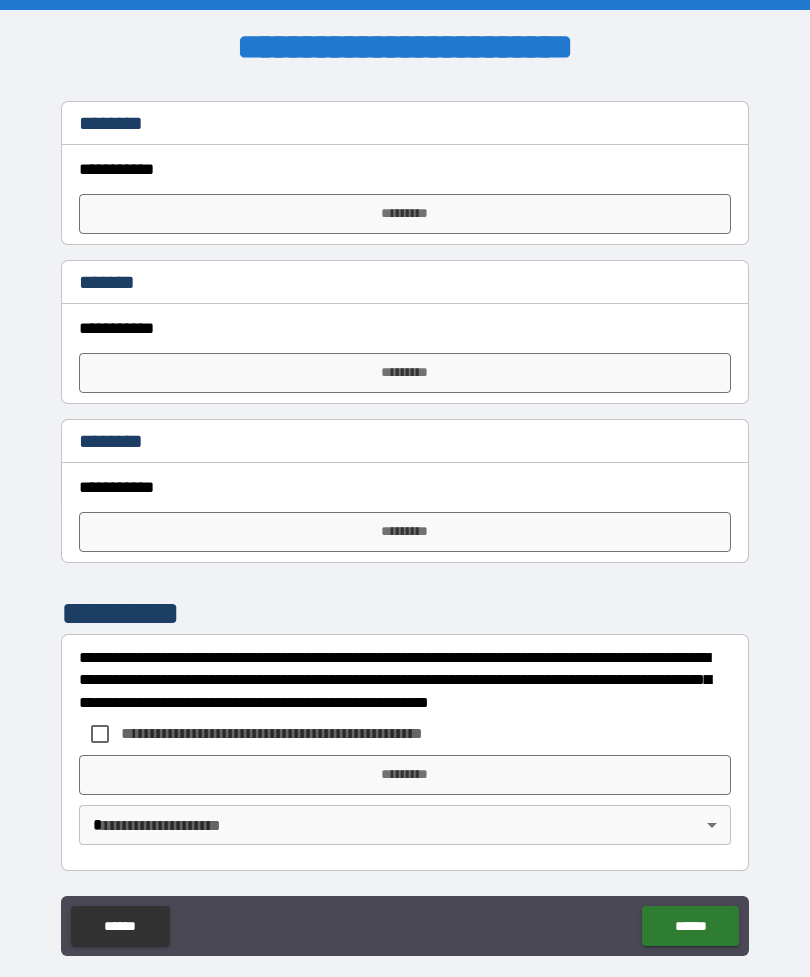 scroll, scrollTop: 4289, scrollLeft: 0, axis: vertical 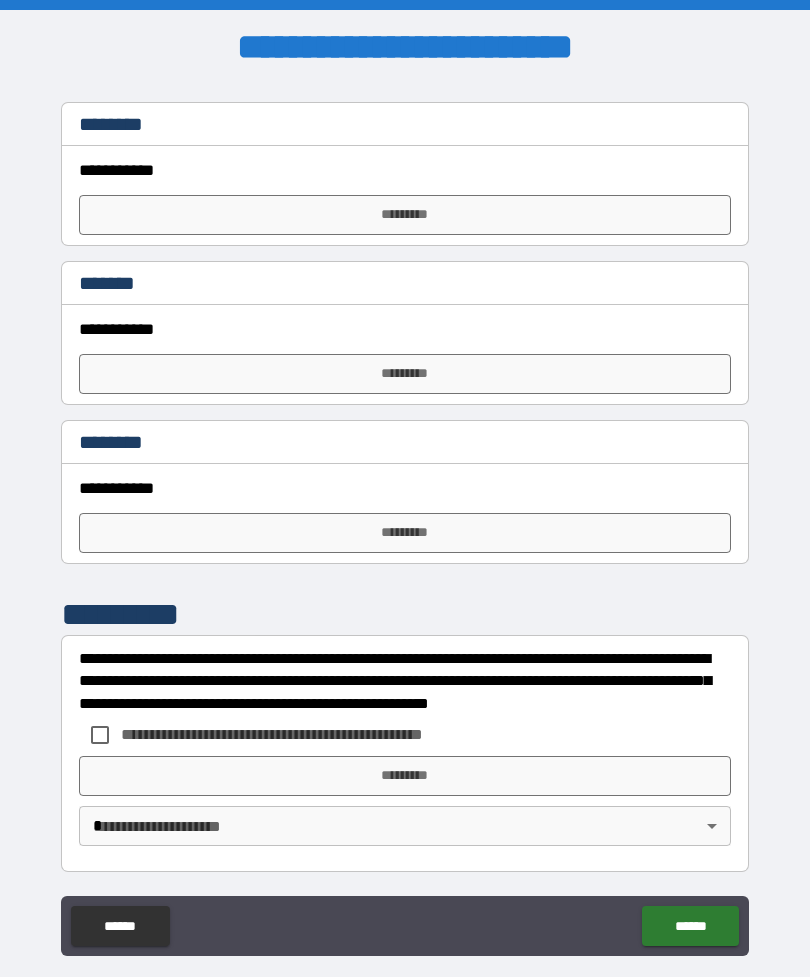 click on "*********" at bounding box center (405, 374) 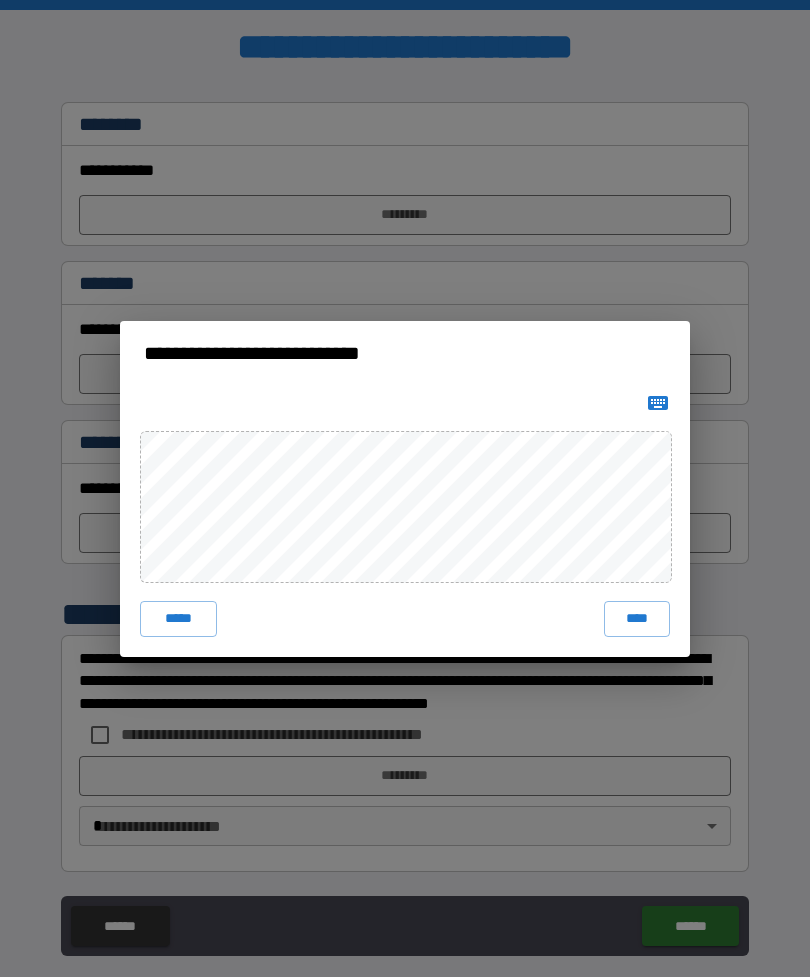 click 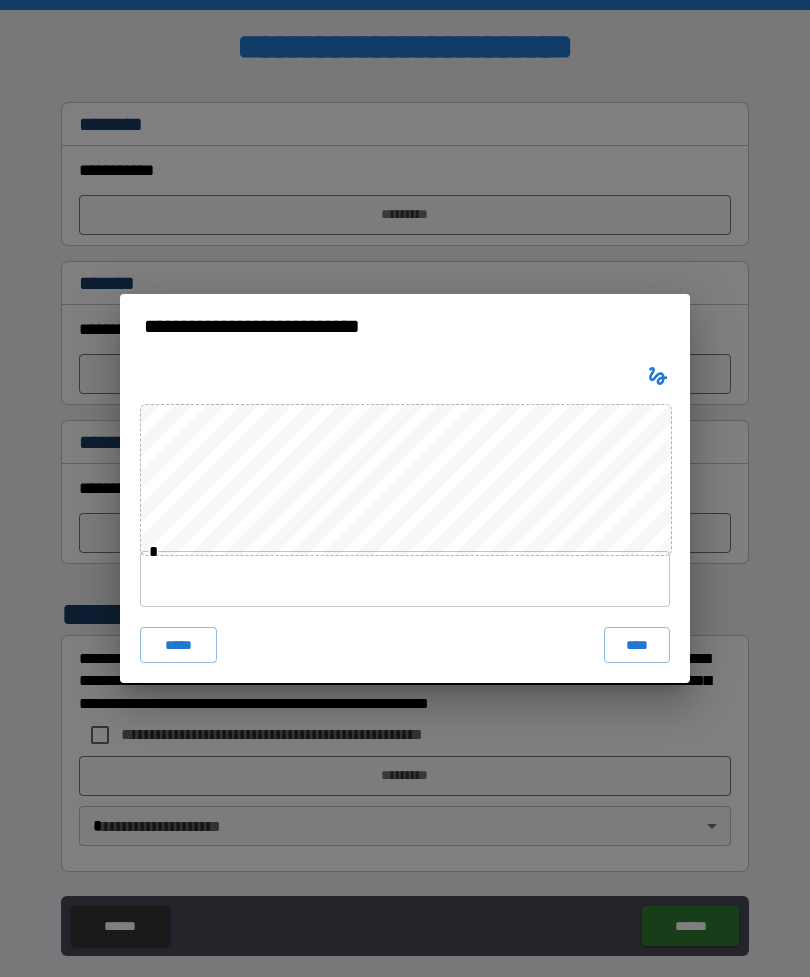 click 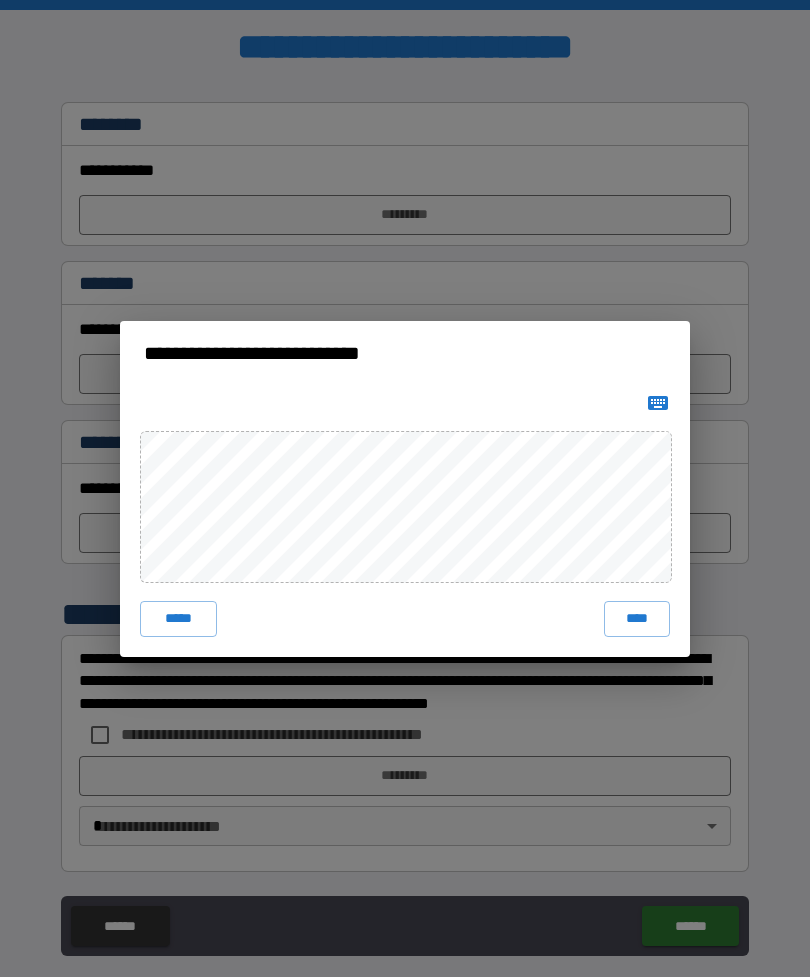 click at bounding box center (658, 403) 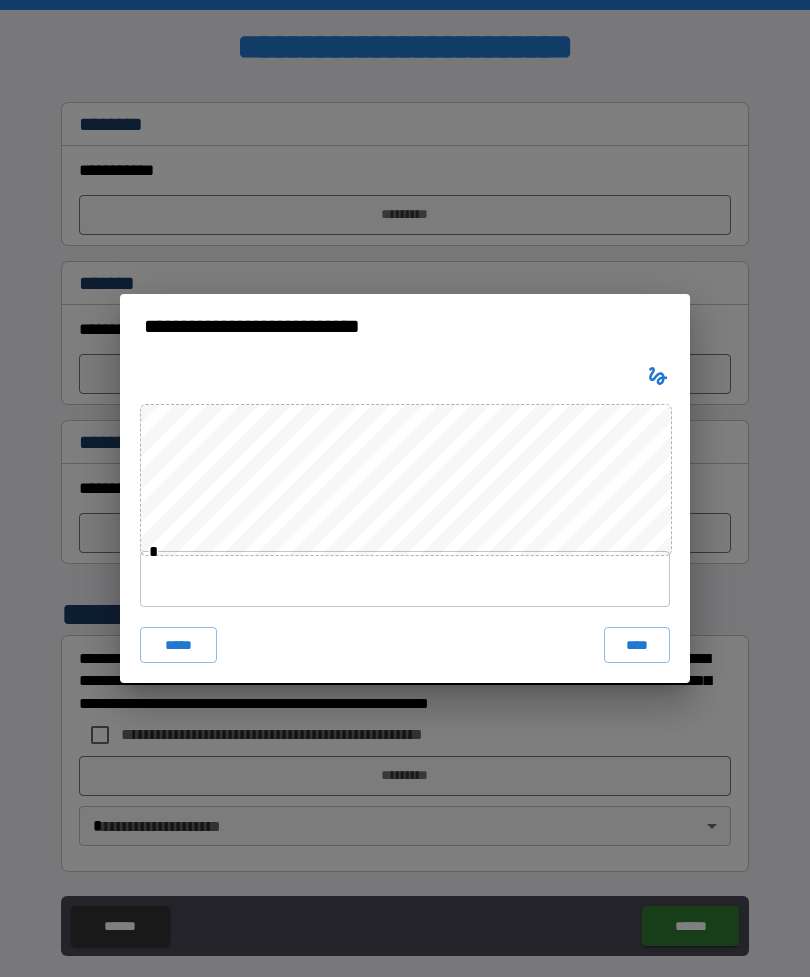 click at bounding box center (405, 579) 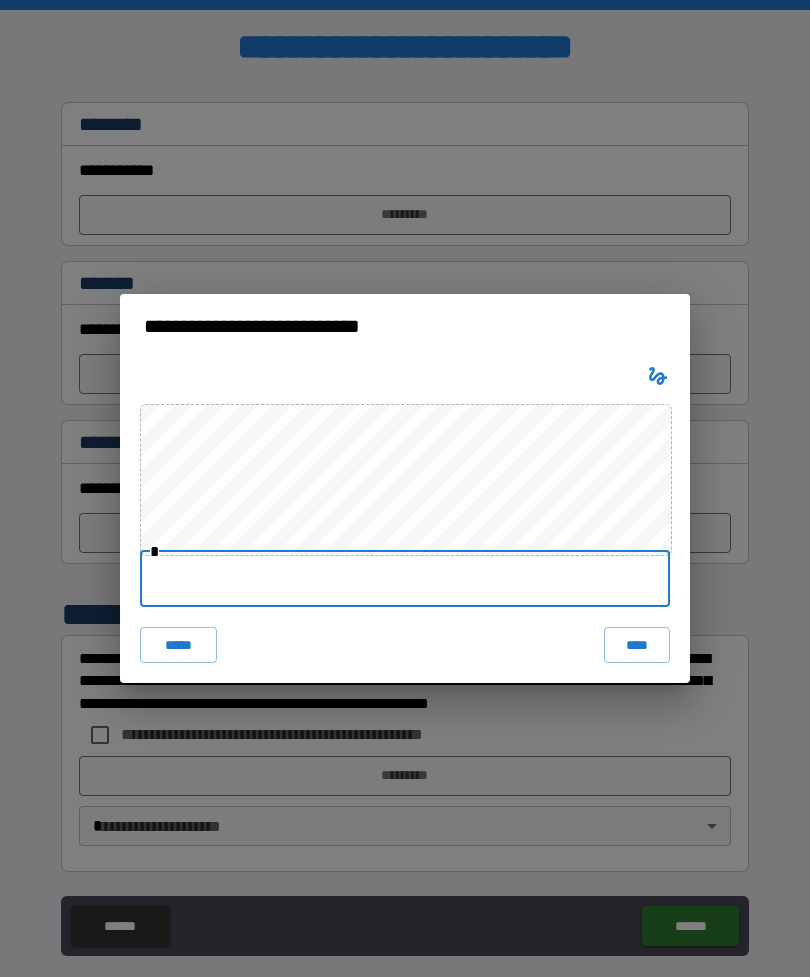 click 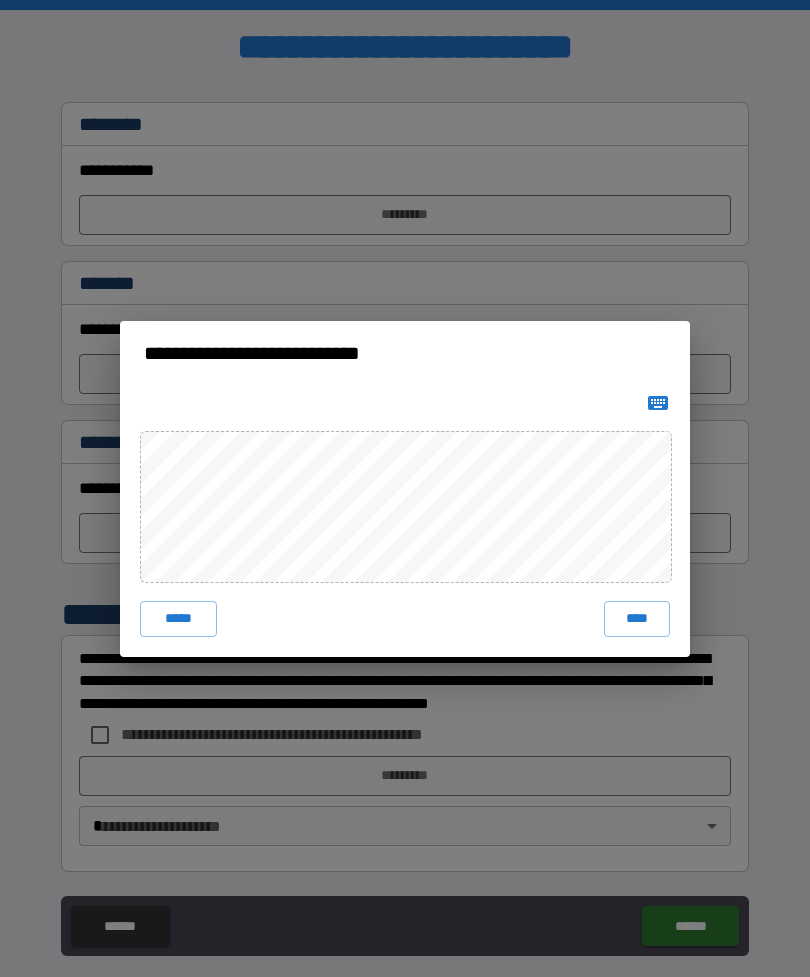 click on "*****" at bounding box center [178, 619] 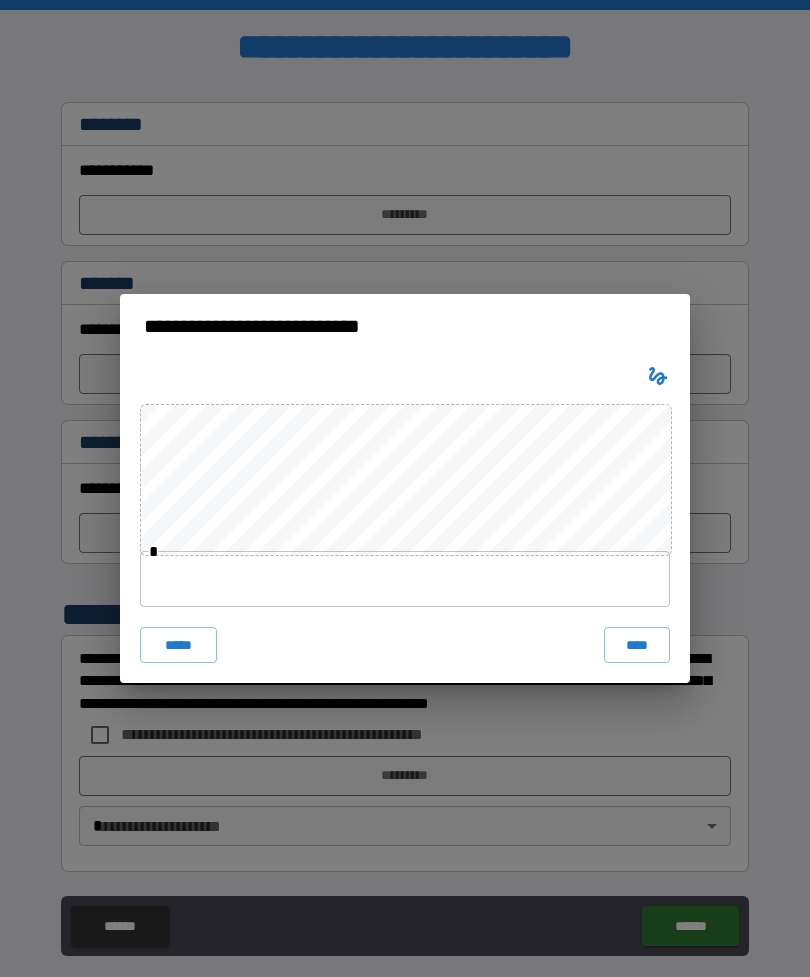 click at bounding box center [405, 579] 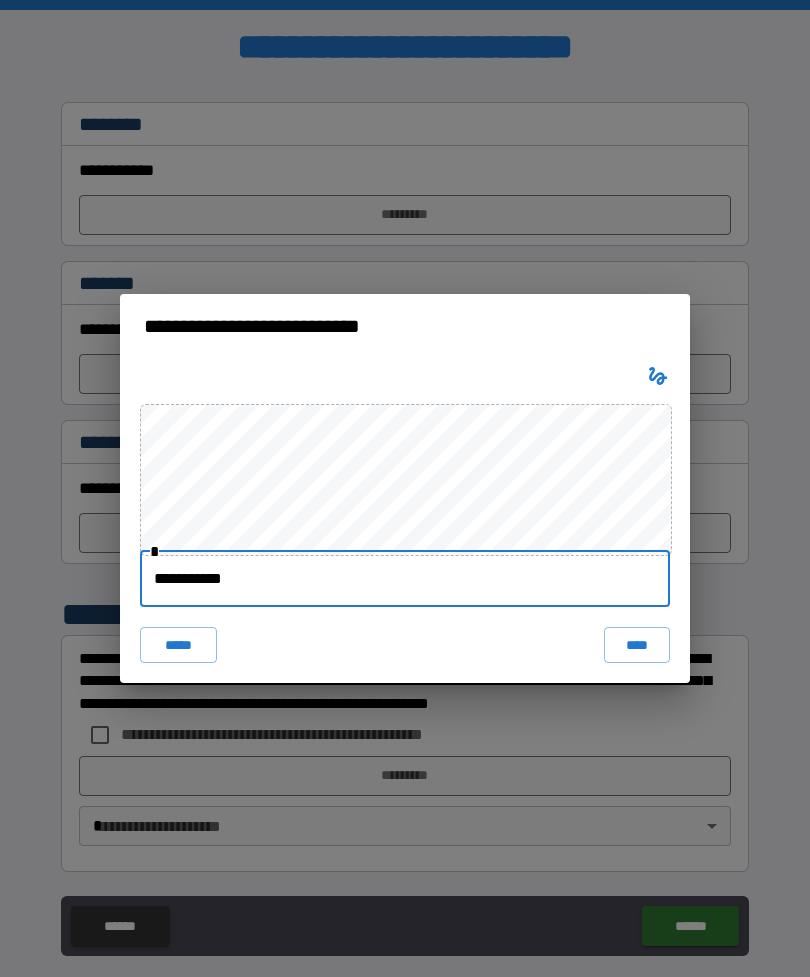 type on "**********" 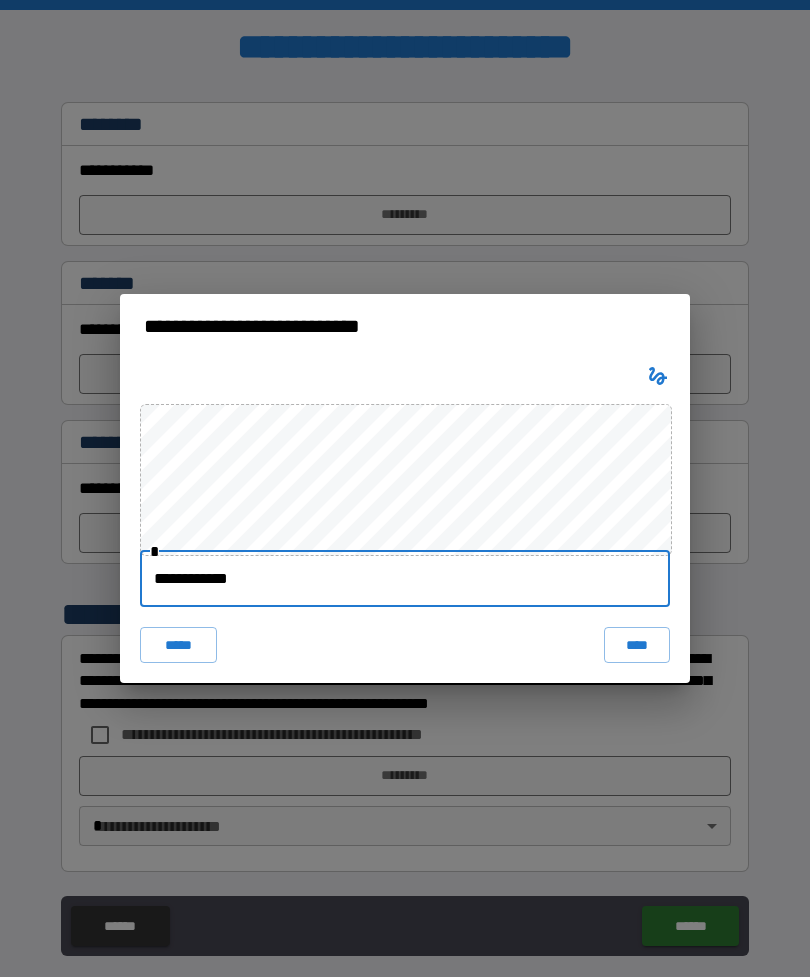 click on "****" at bounding box center (637, 645) 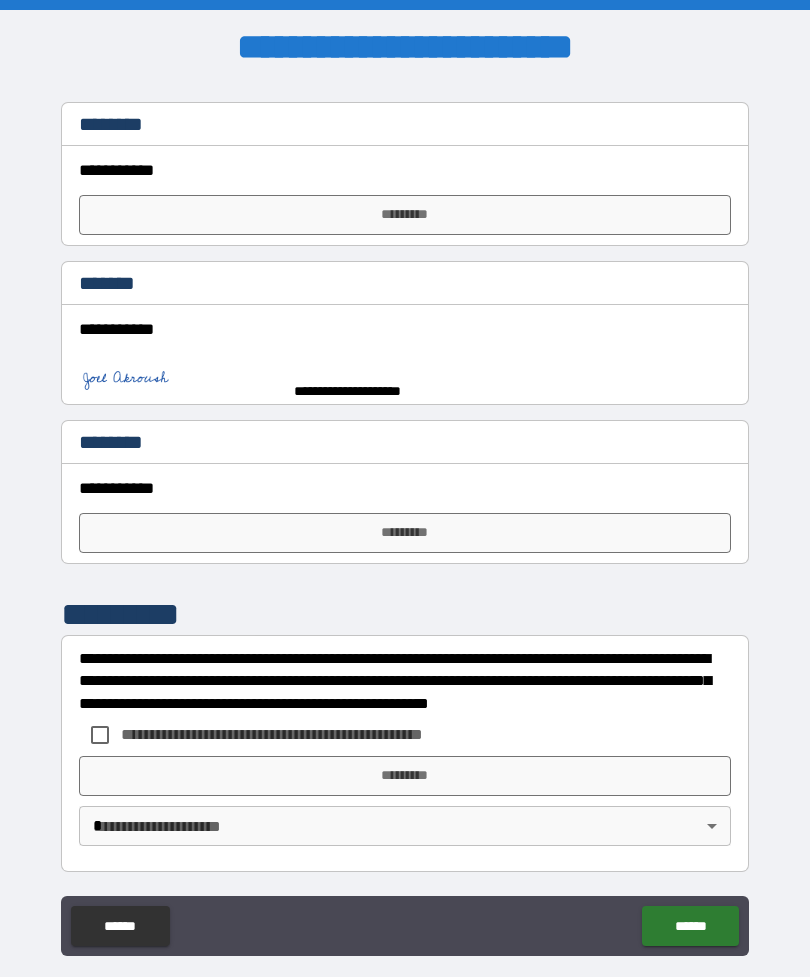 type on "*" 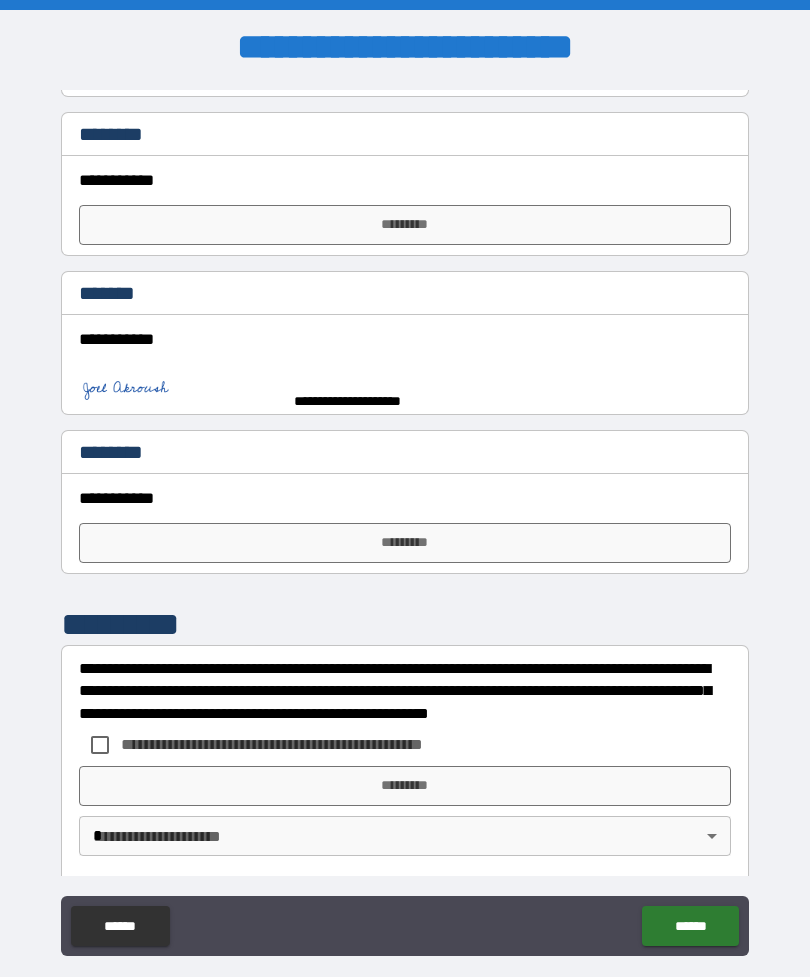type on "*" 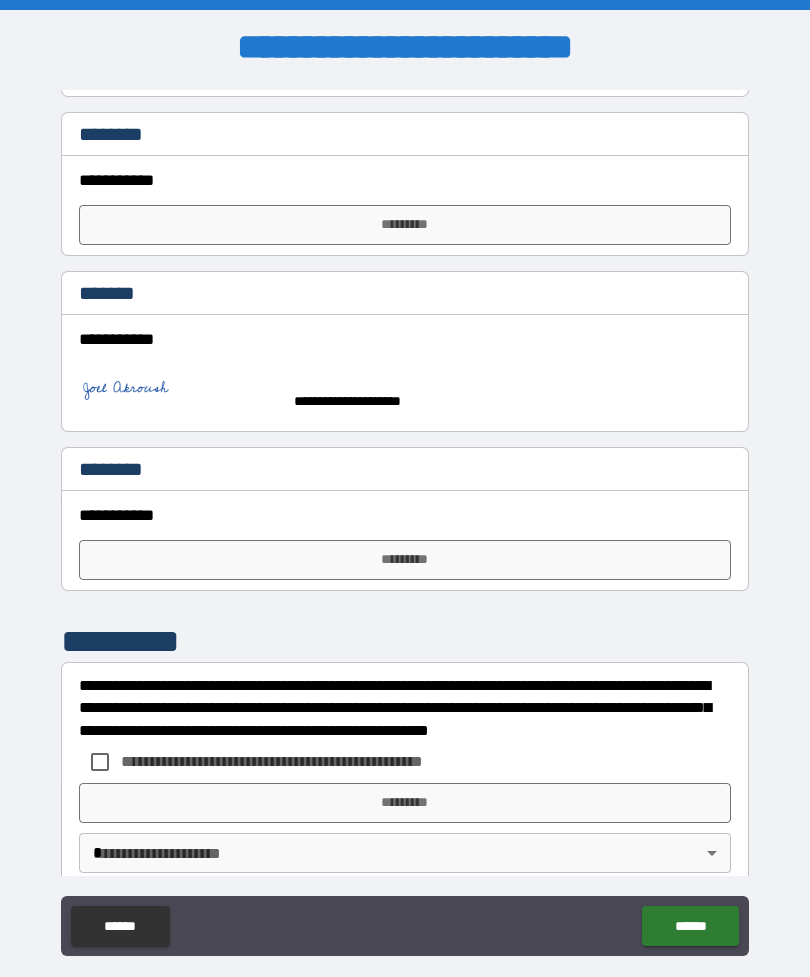 click on "*********" at bounding box center (405, 560) 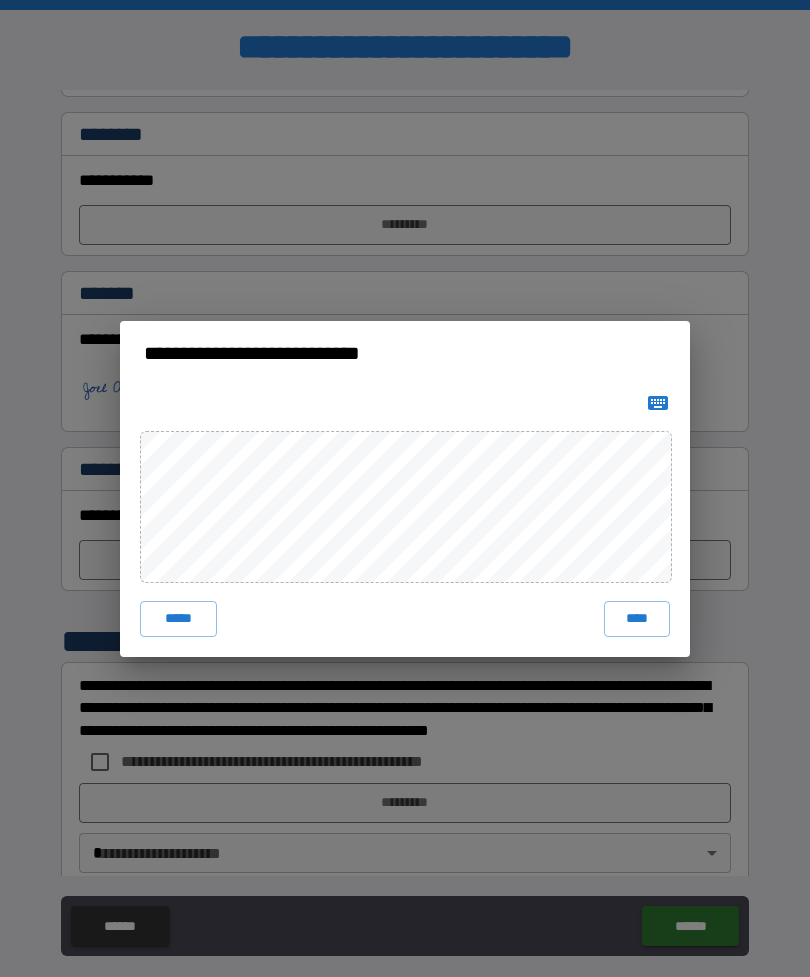 click 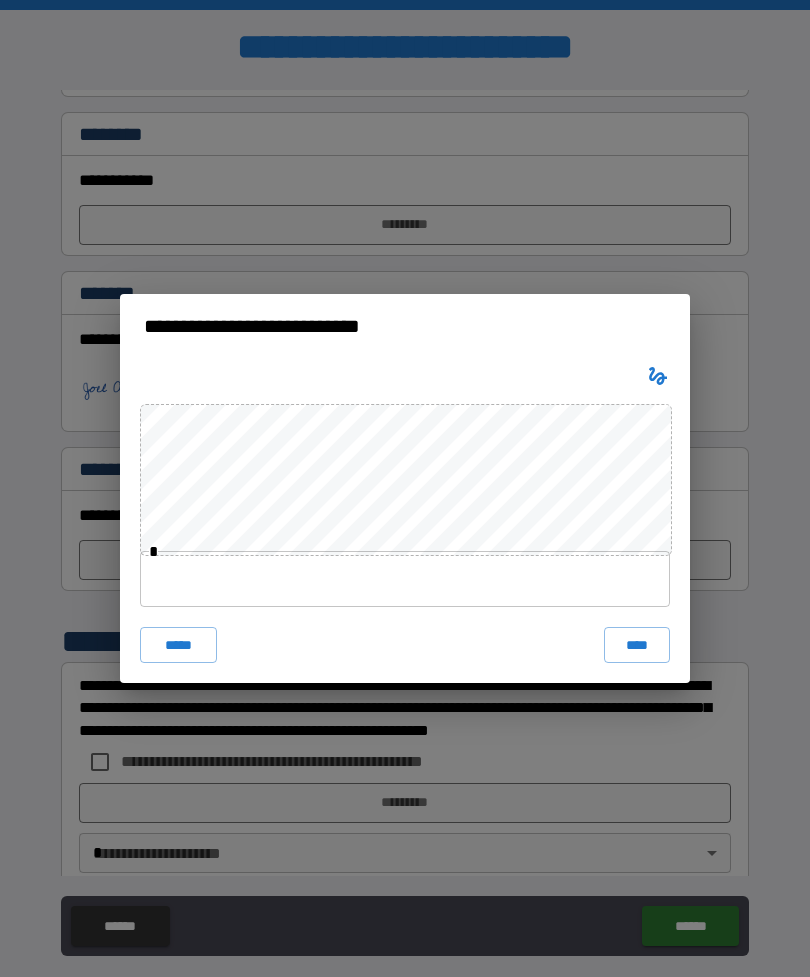 click at bounding box center [405, 579] 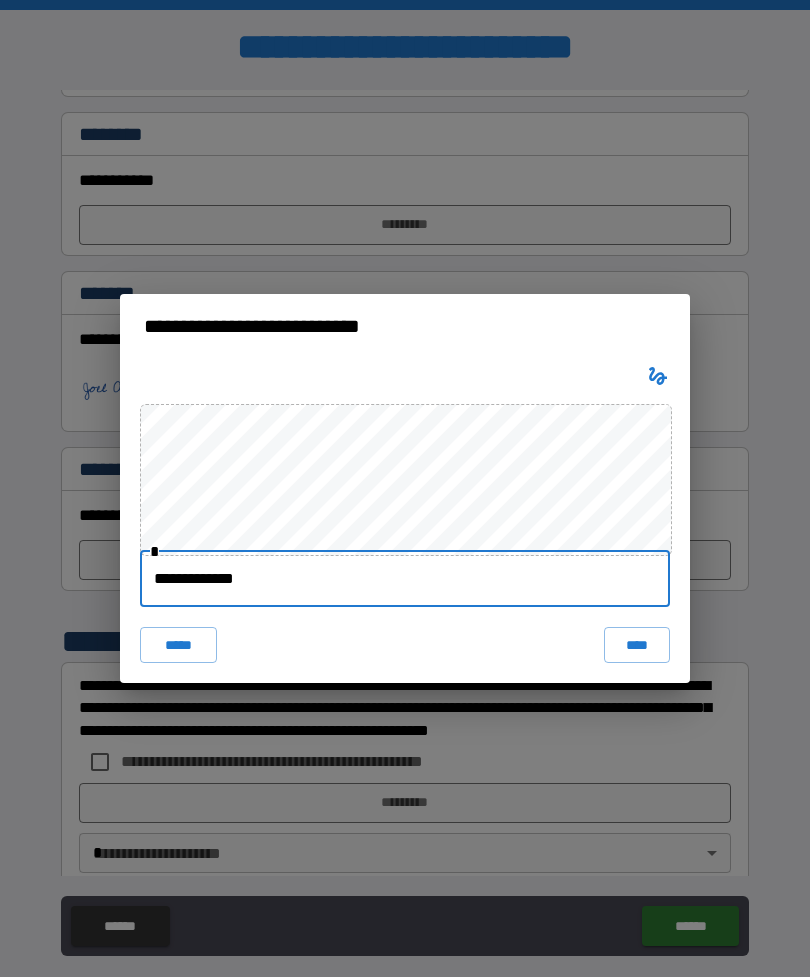 type on "**********" 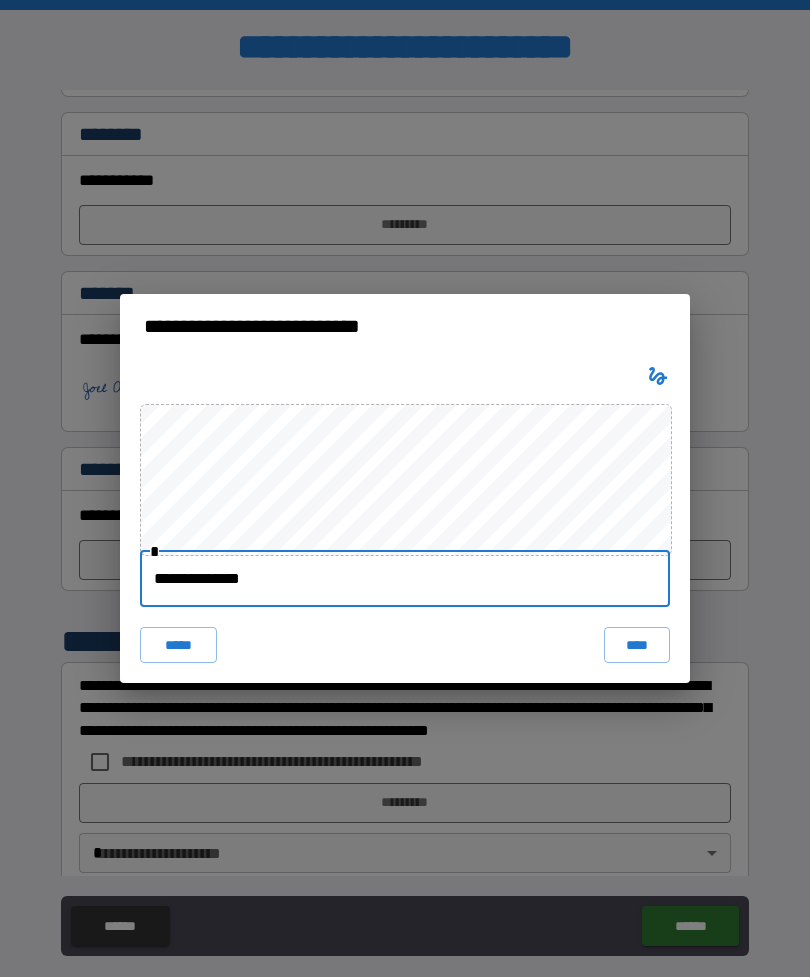 click on "****" at bounding box center (637, 645) 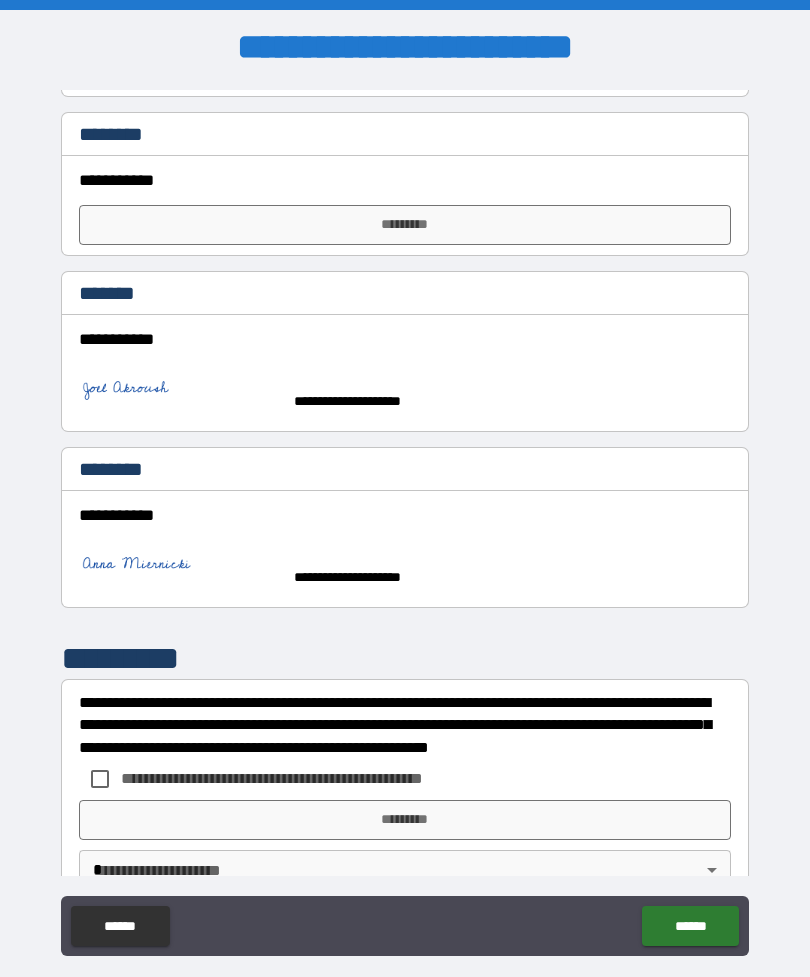 type on "*" 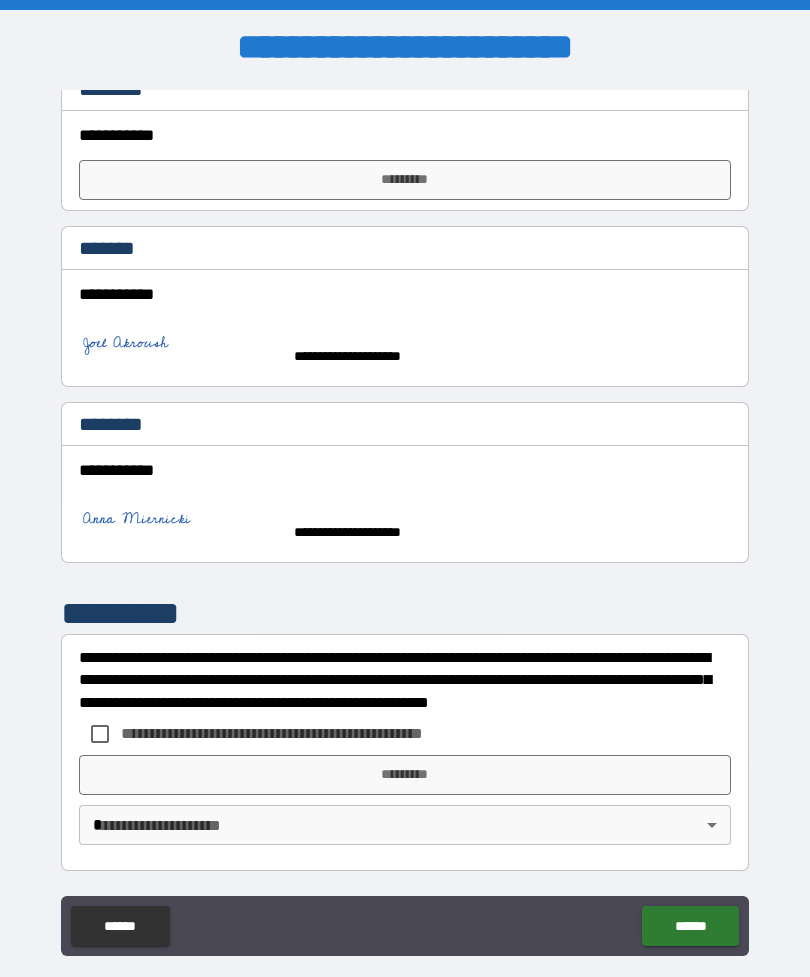 scroll, scrollTop: 4323, scrollLeft: 0, axis: vertical 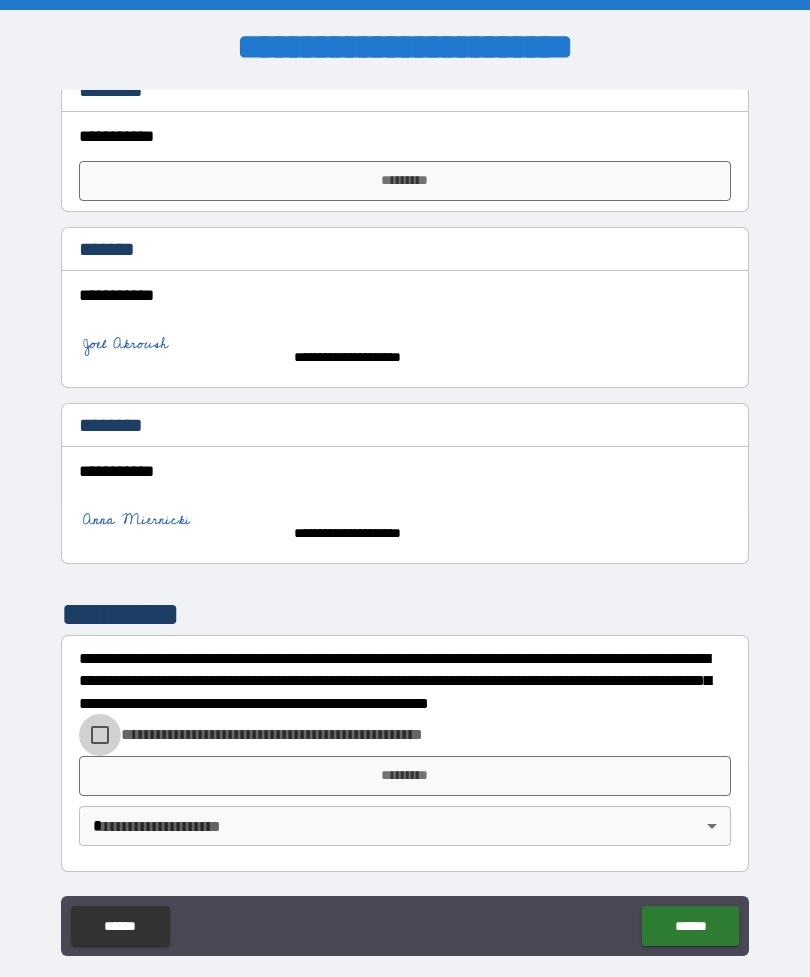 type on "*" 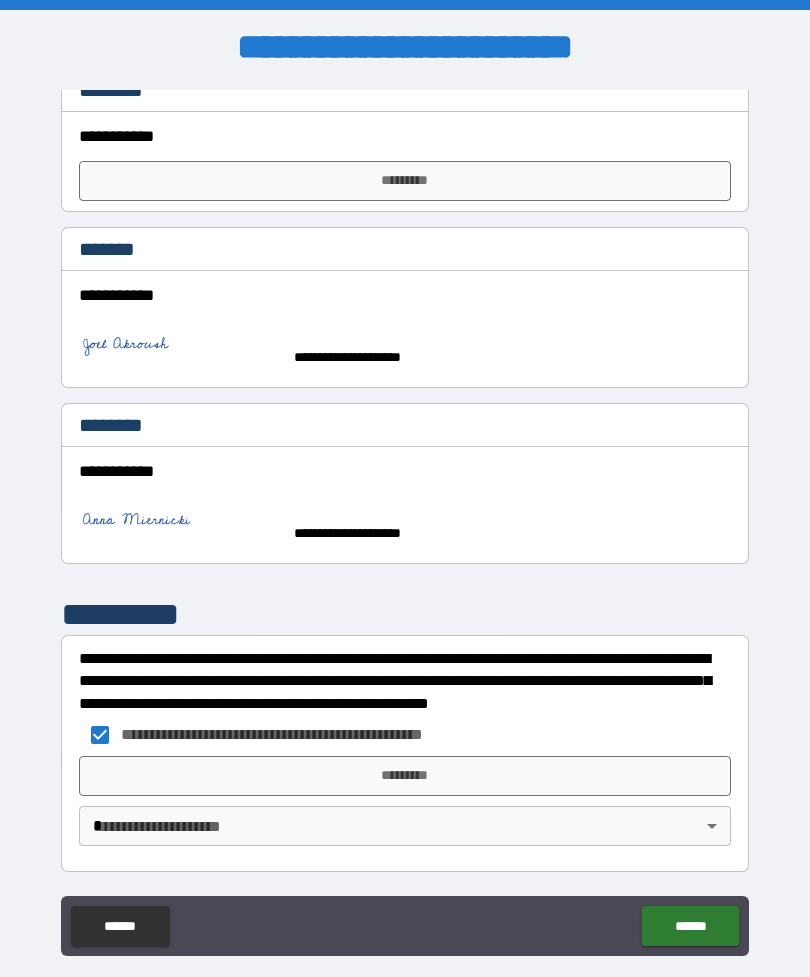 type on "*" 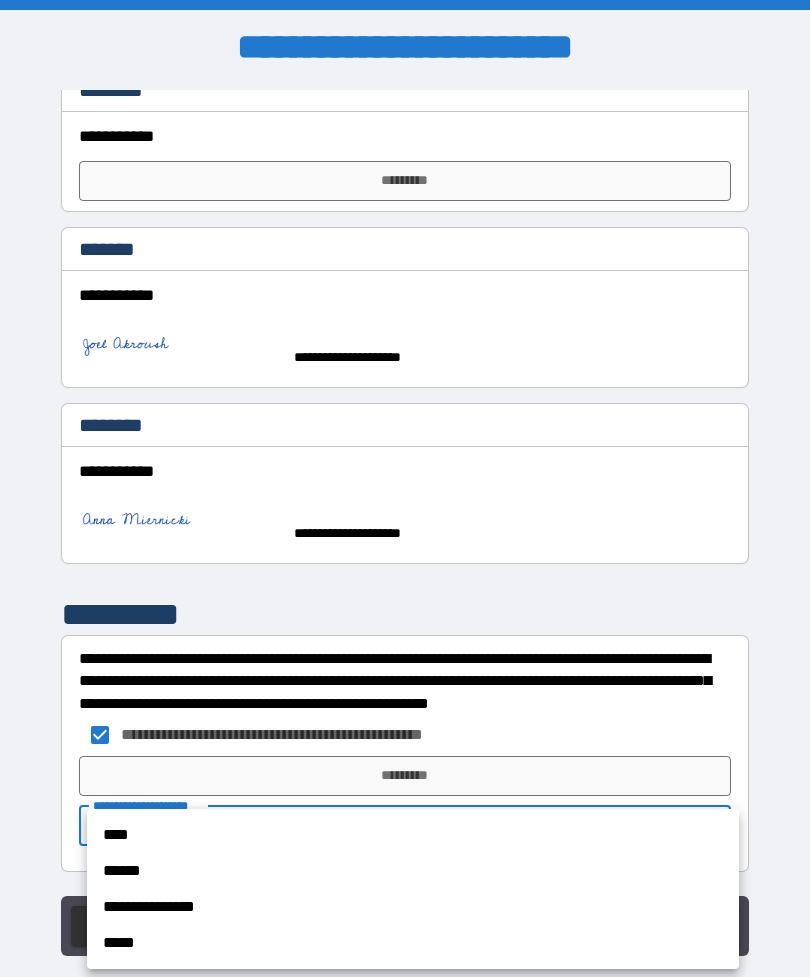 click on "****" at bounding box center [413, 835] 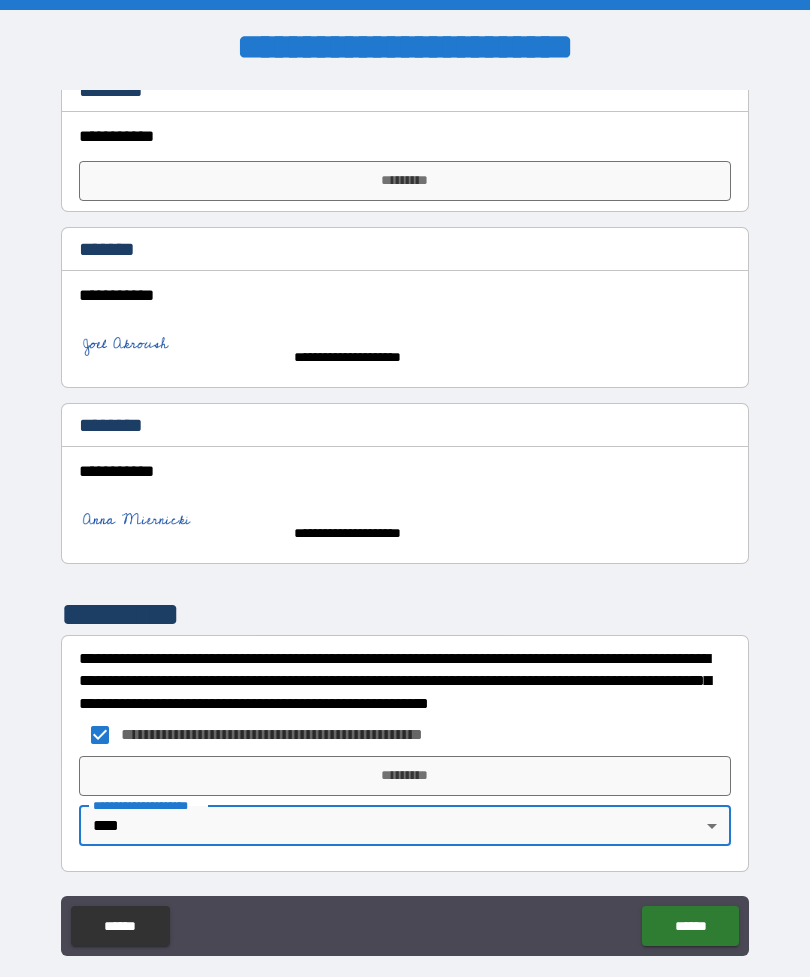 type on "*" 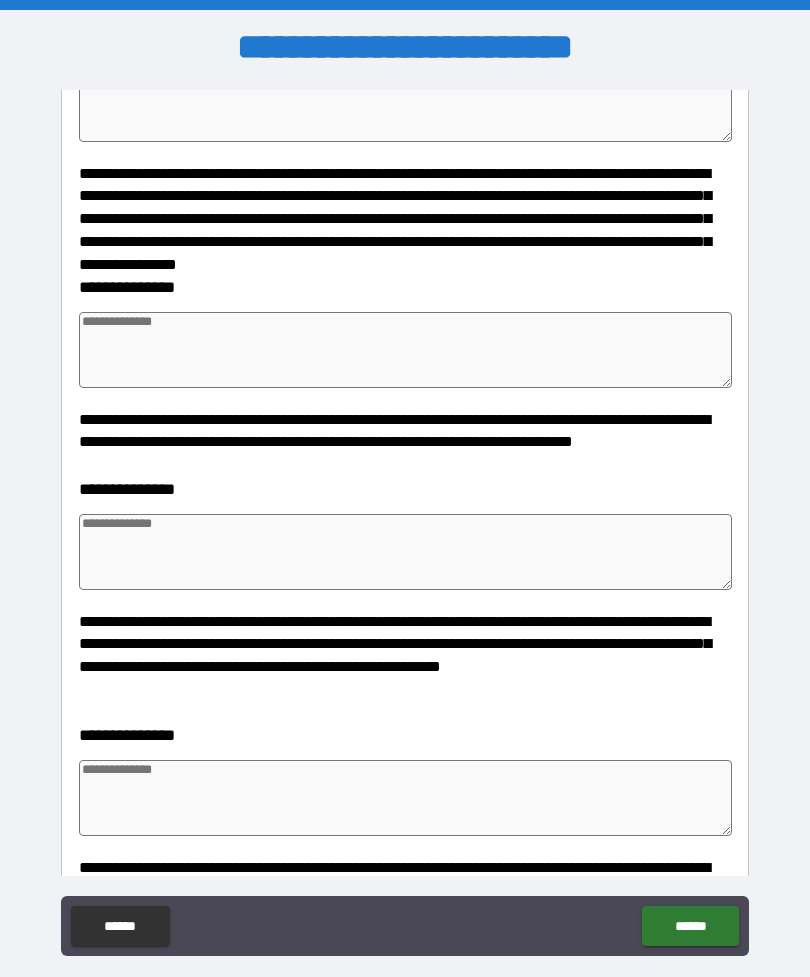 scroll, scrollTop: 2155, scrollLeft: 0, axis: vertical 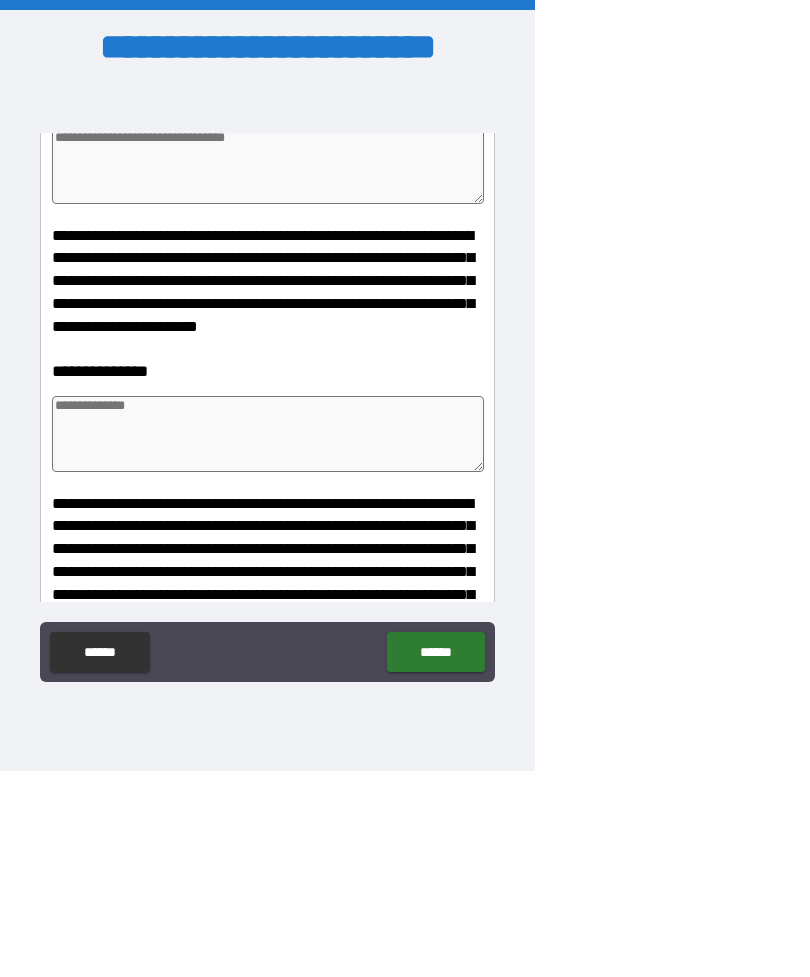 type on "*" 